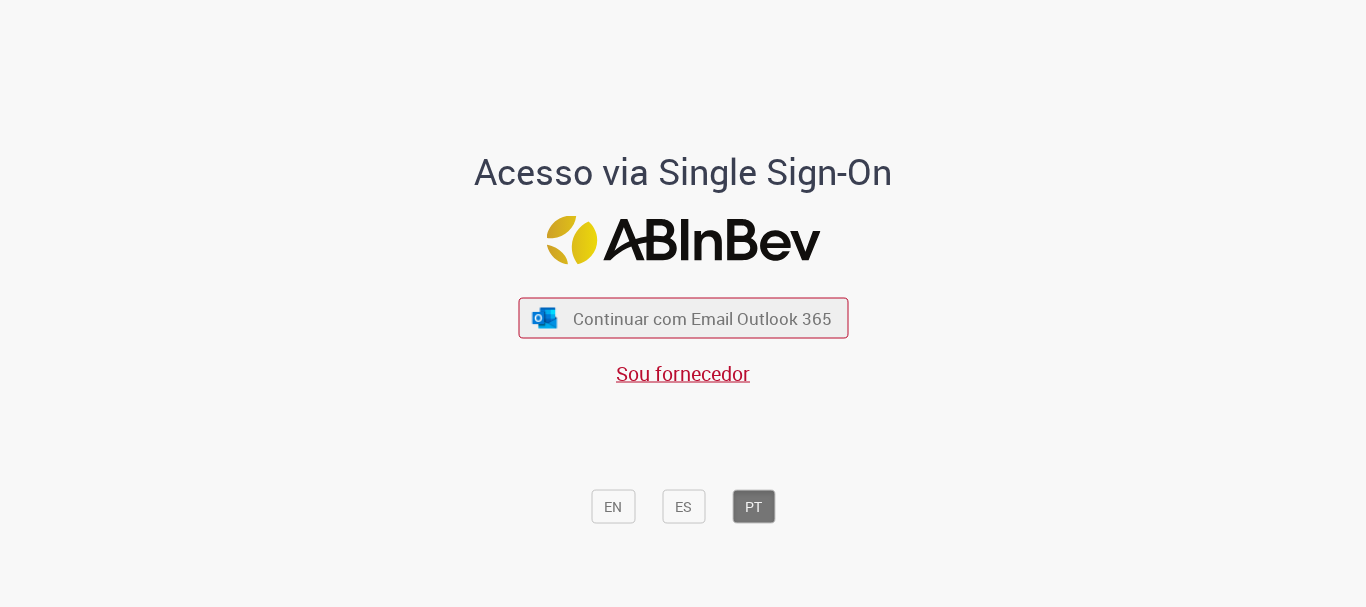 scroll, scrollTop: 0, scrollLeft: 0, axis: both 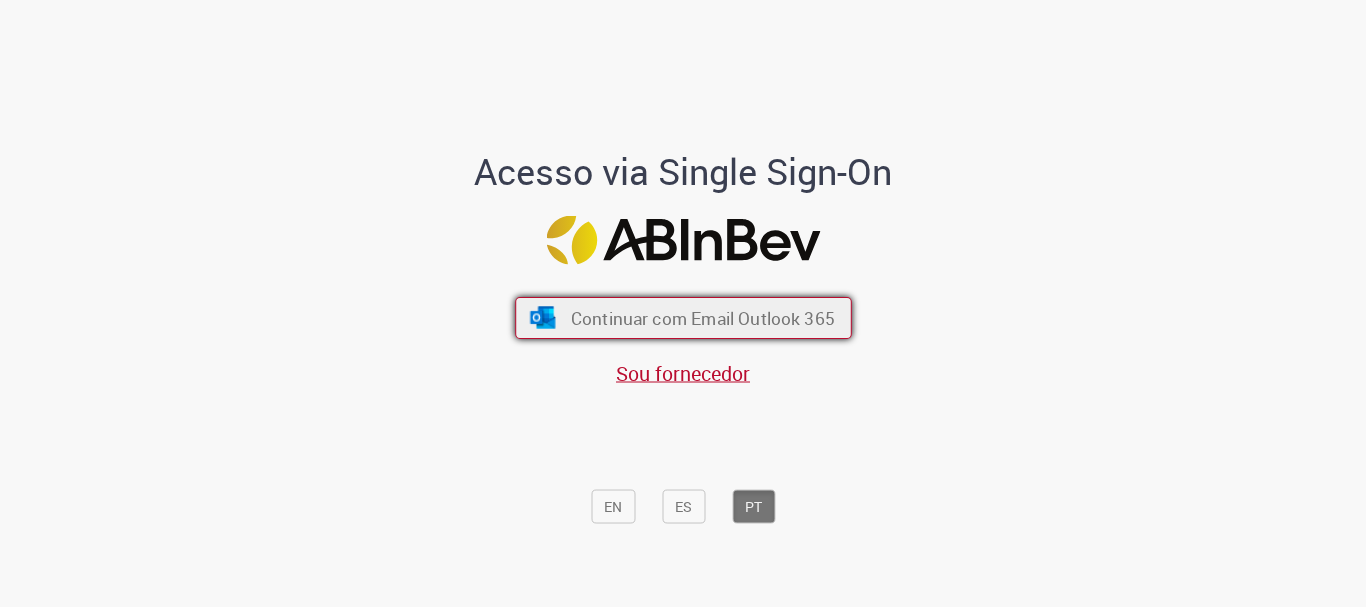 click on "Continuar com Email Outlook 365" at bounding box center (702, 318) 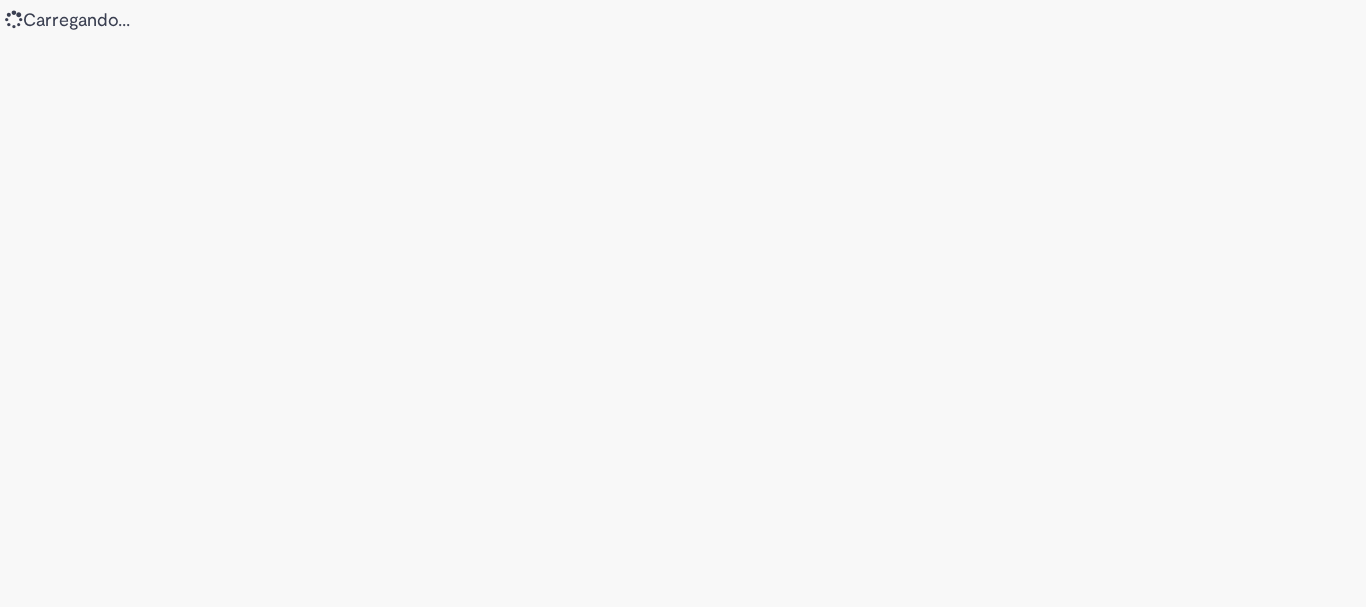 scroll, scrollTop: 0, scrollLeft: 0, axis: both 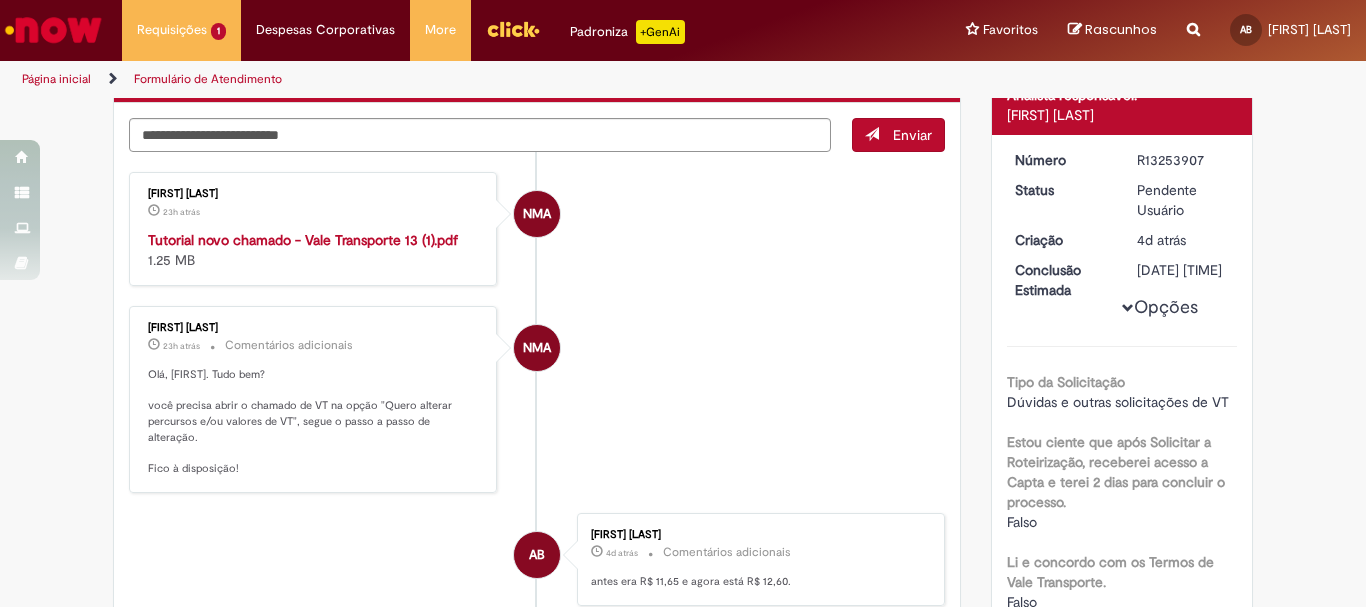 click on "Tutorial novo chamado - Vale Transporte 13 (1).pdf" at bounding box center [303, 240] 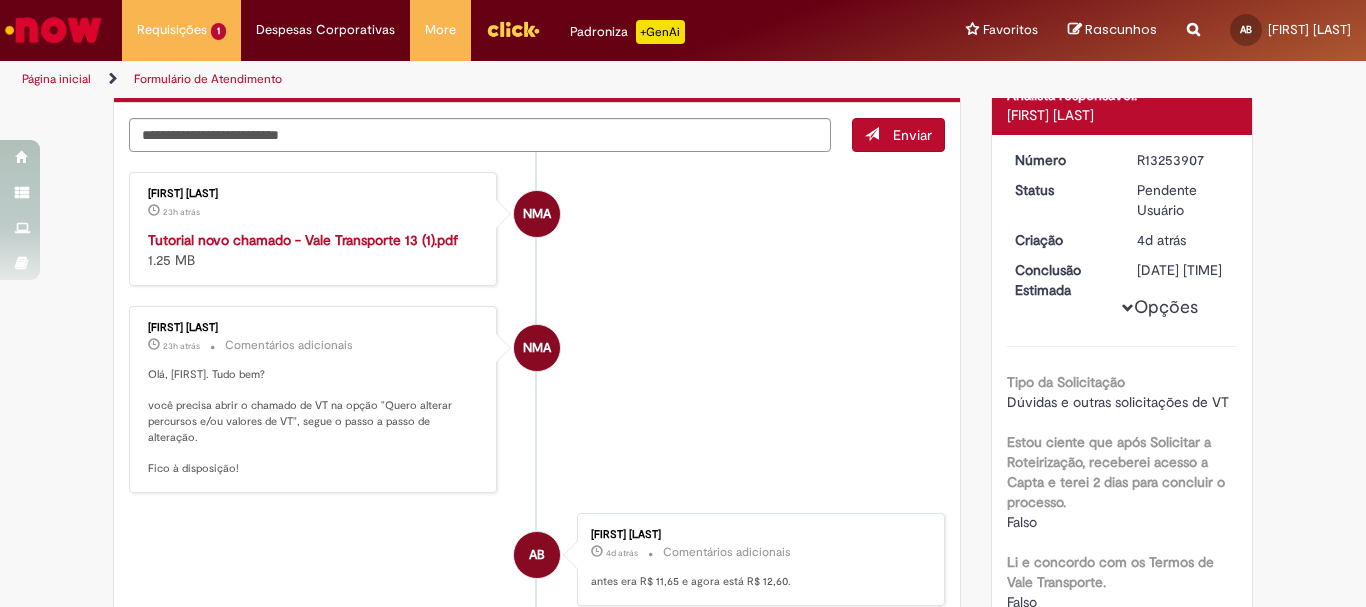 scroll, scrollTop: 0, scrollLeft: 0, axis: both 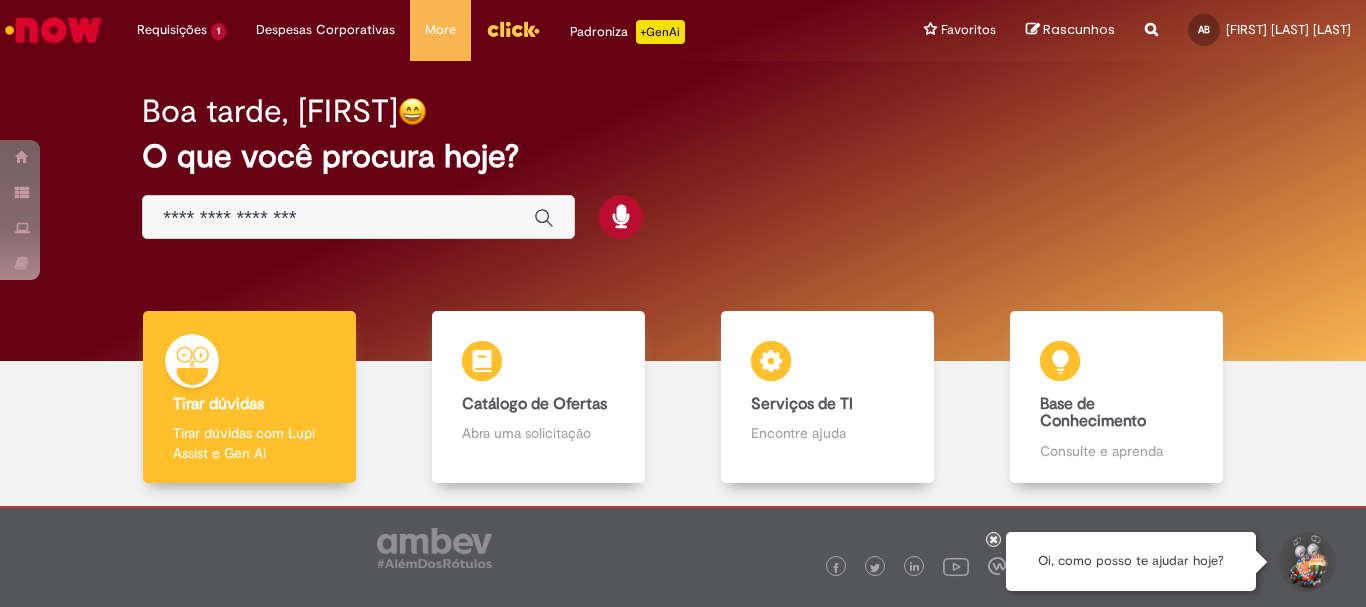 click at bounding box center (338, 218) 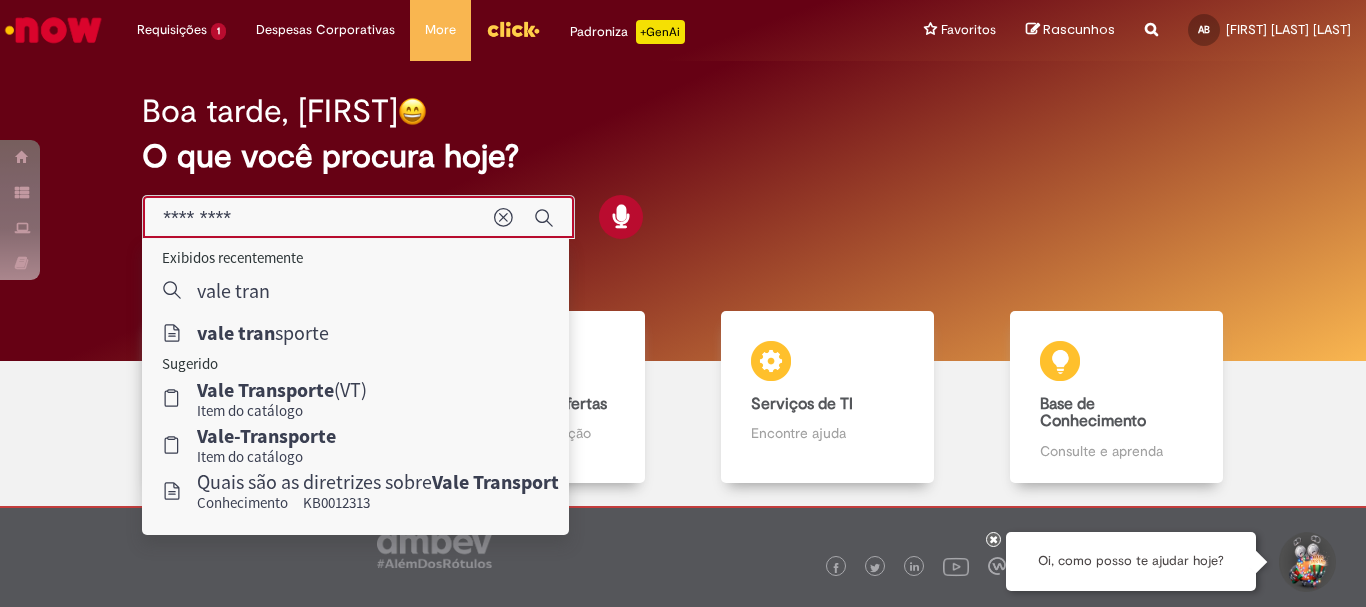 type on "**********" 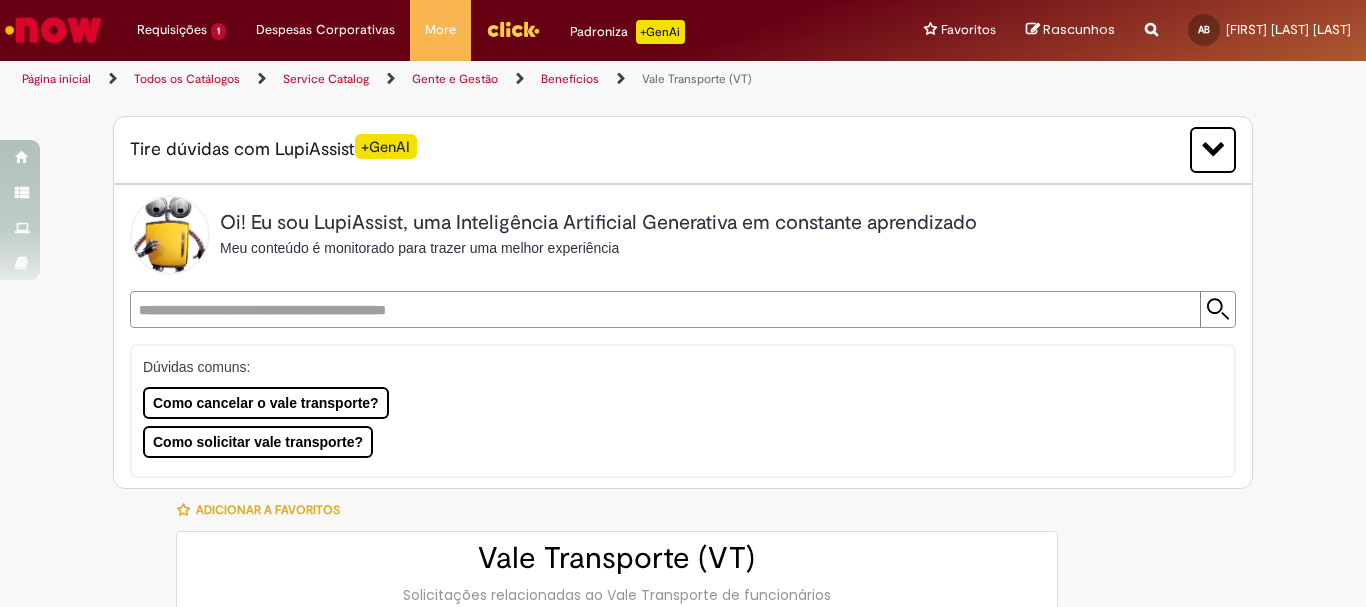 type on "********" 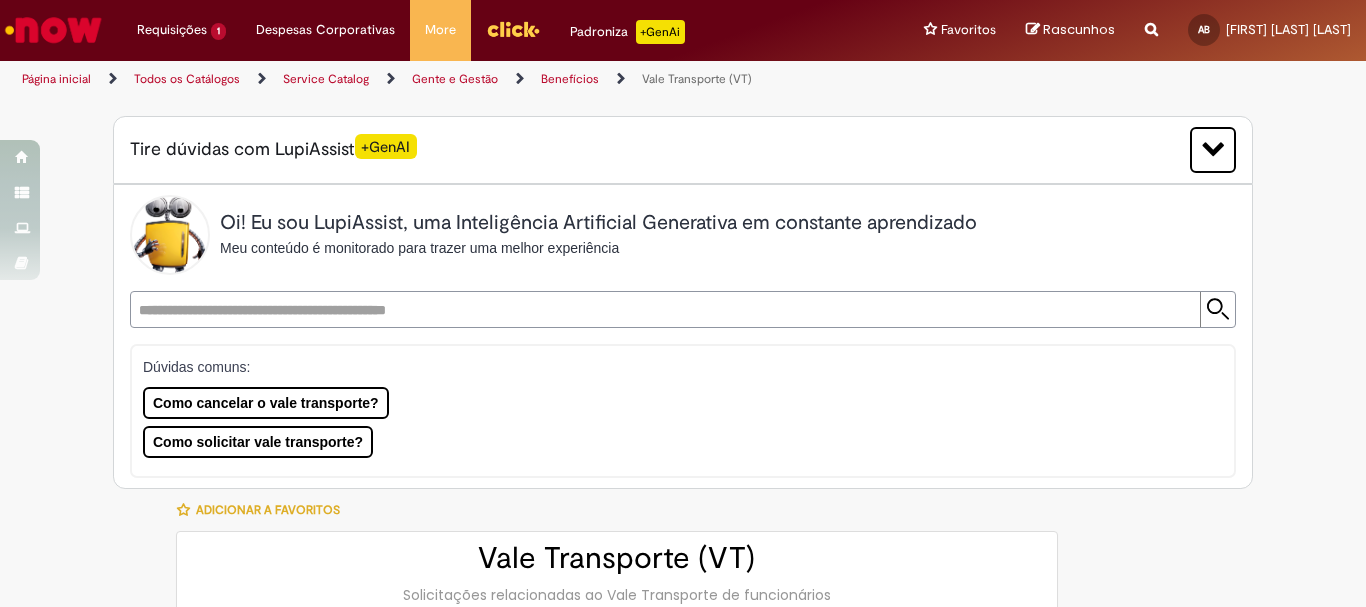 type on "**********" 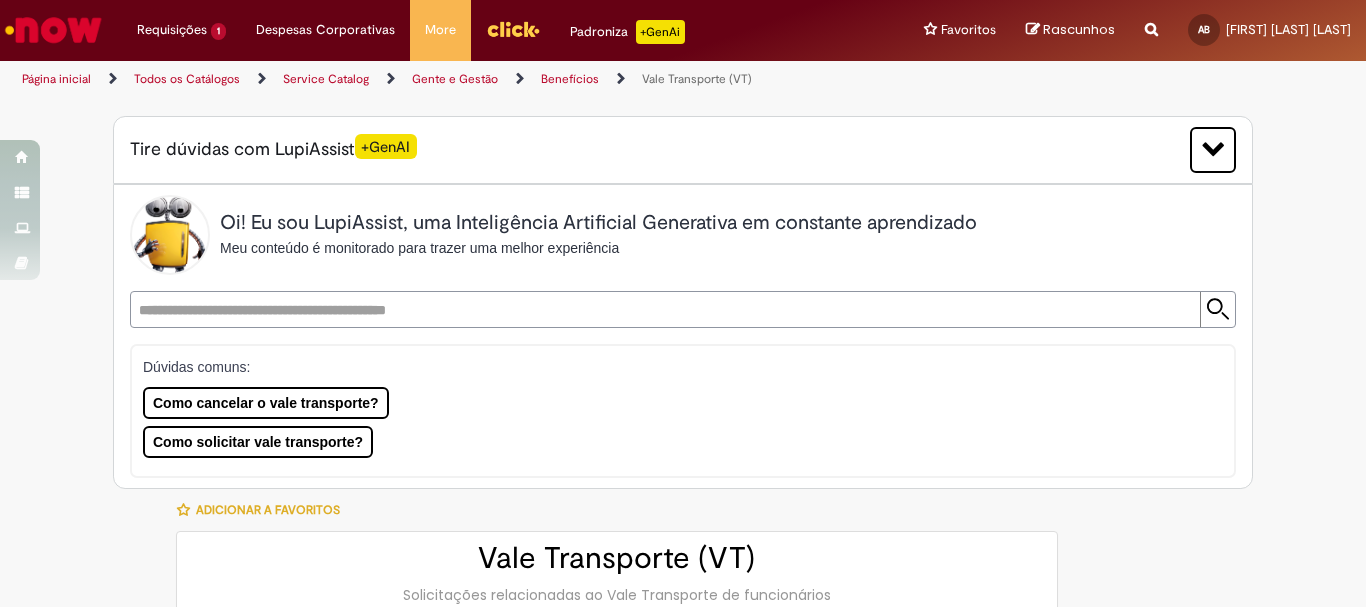 type on "**********" 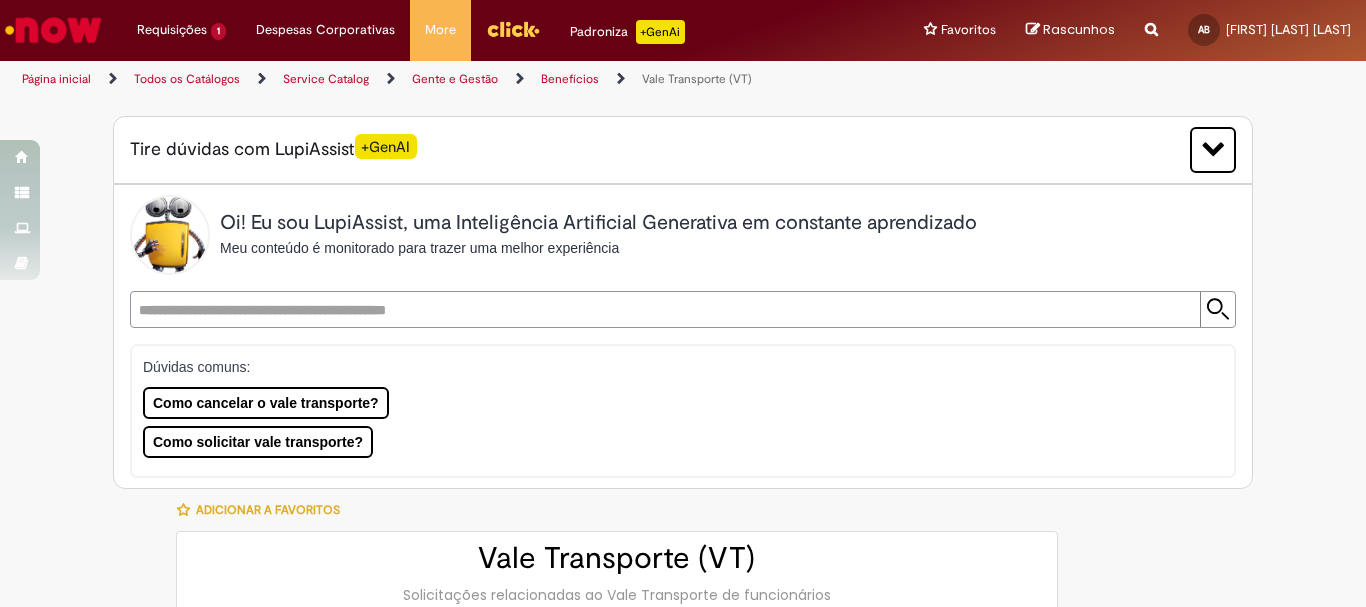 type on "**********" 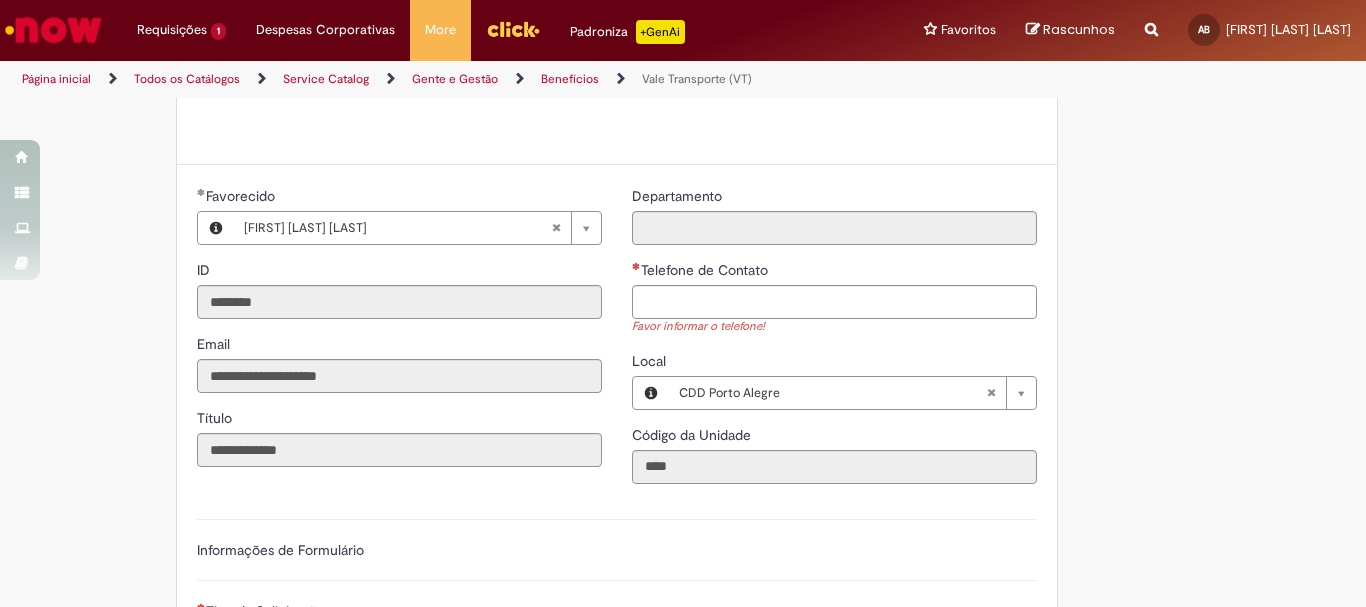 scroll, scrollTop: 991, scrollLeft: 0, axis: vertical 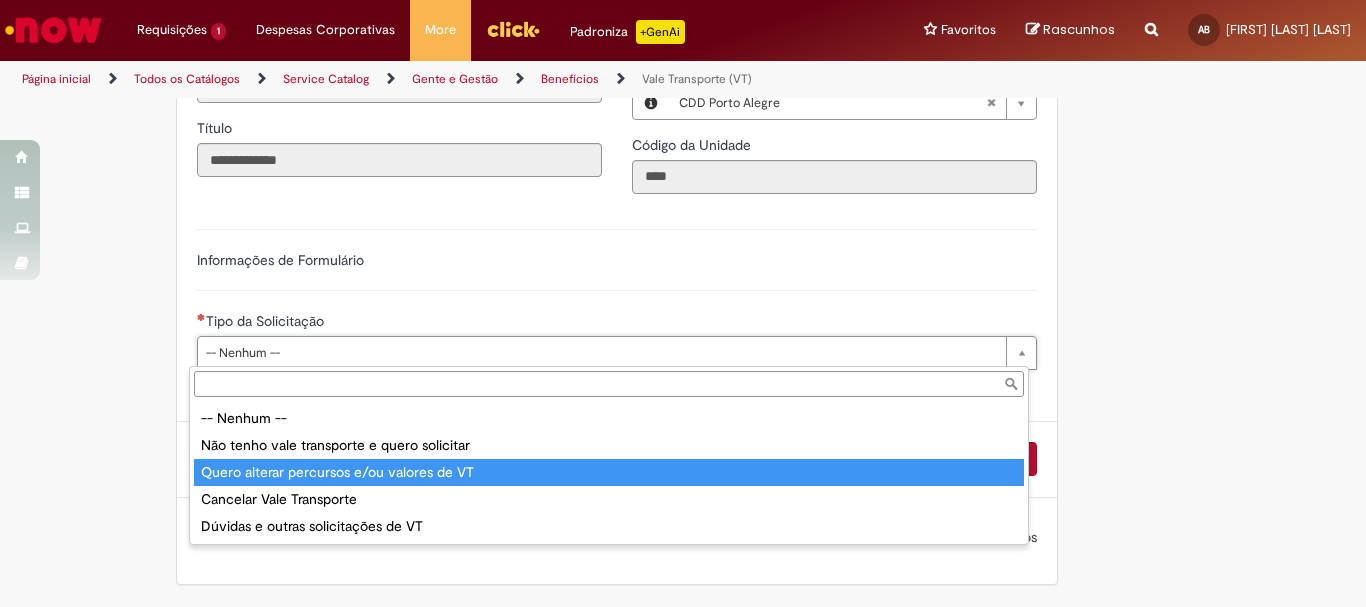 type on "**********" 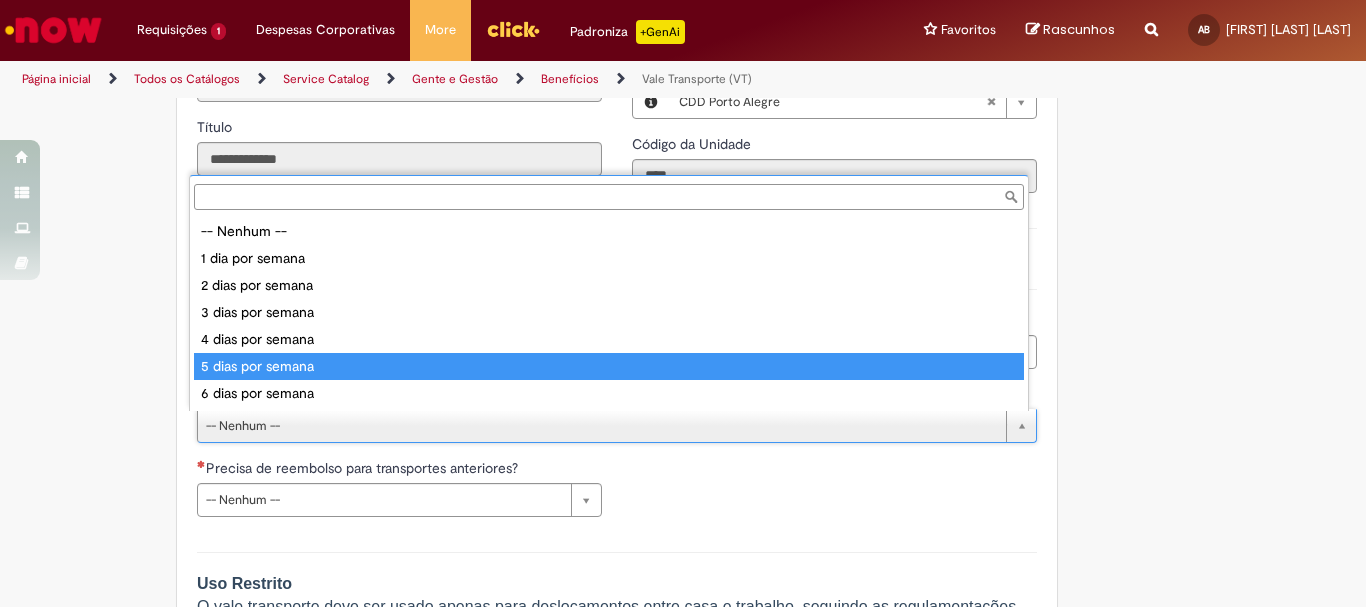 type on "**********" 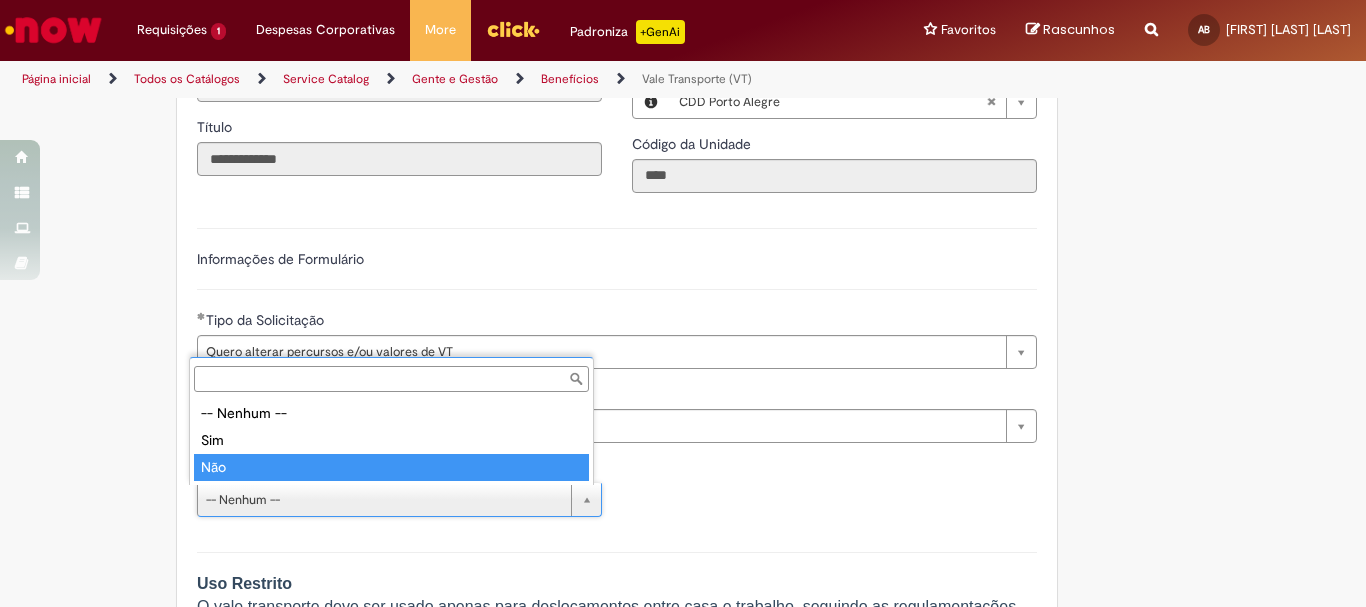 type on "***" 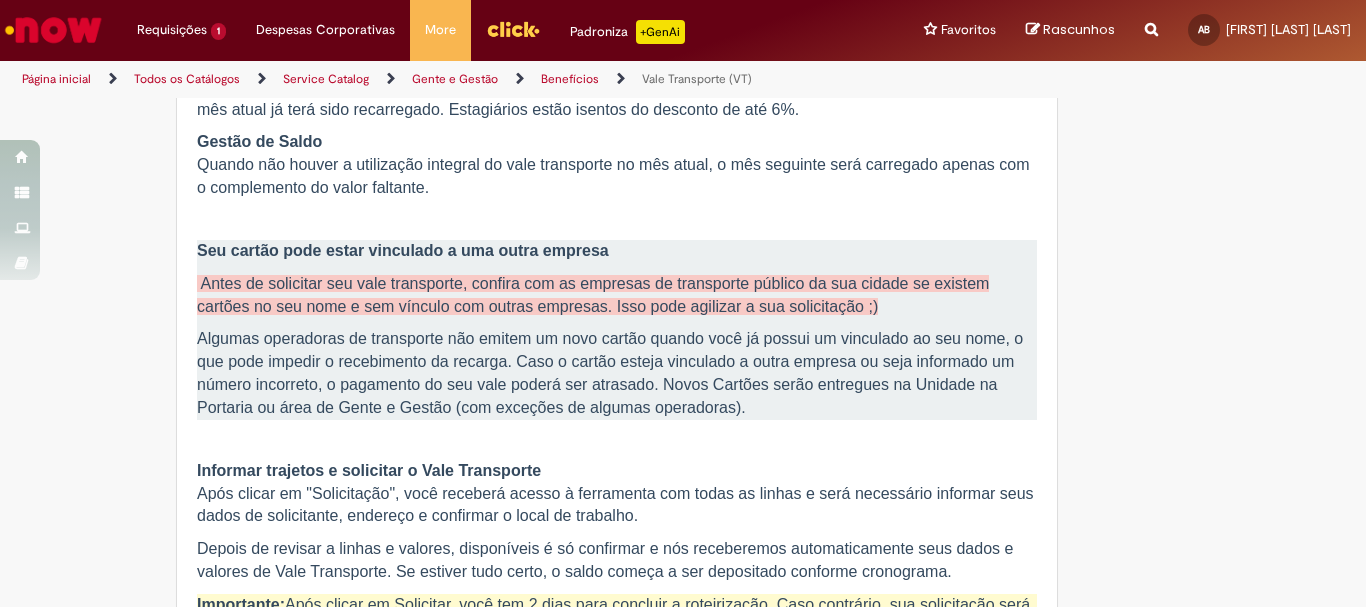 scroll, scrollTop: 2077, scrollLeft: 0, axis: vertical 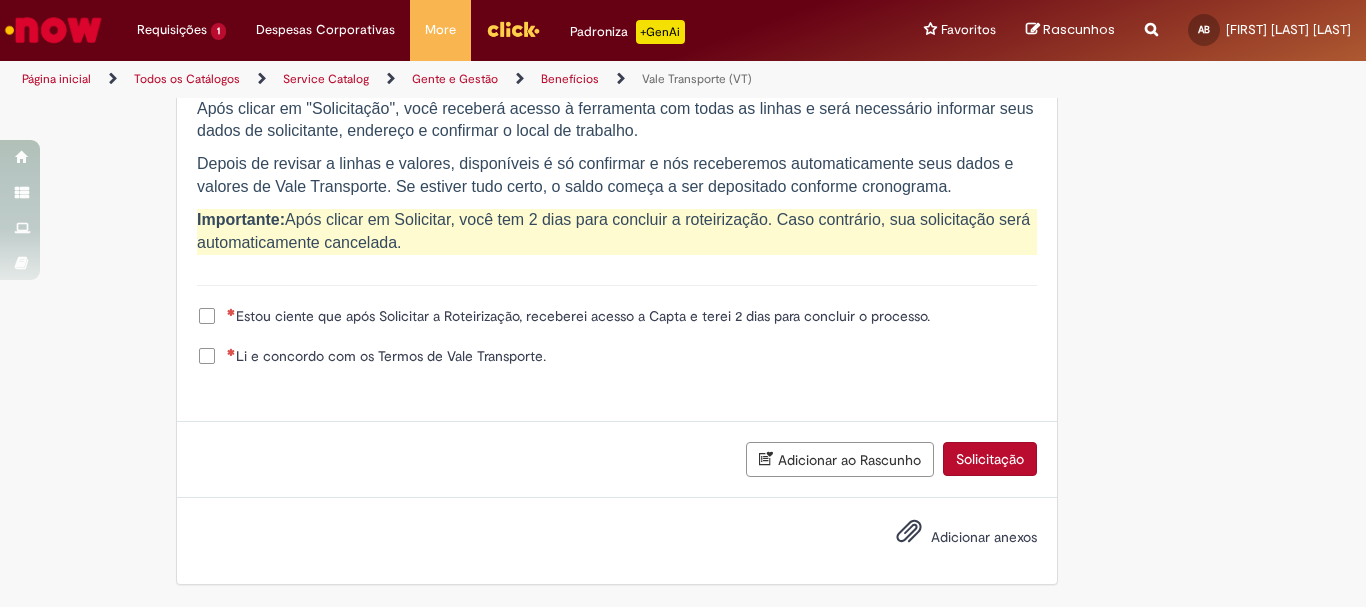 click on "Estou ciente que após Solicitar a Roteirização, receberei acesso a Capta e terei 2 dias para concluir o processo." at bounding box center (578, 316) 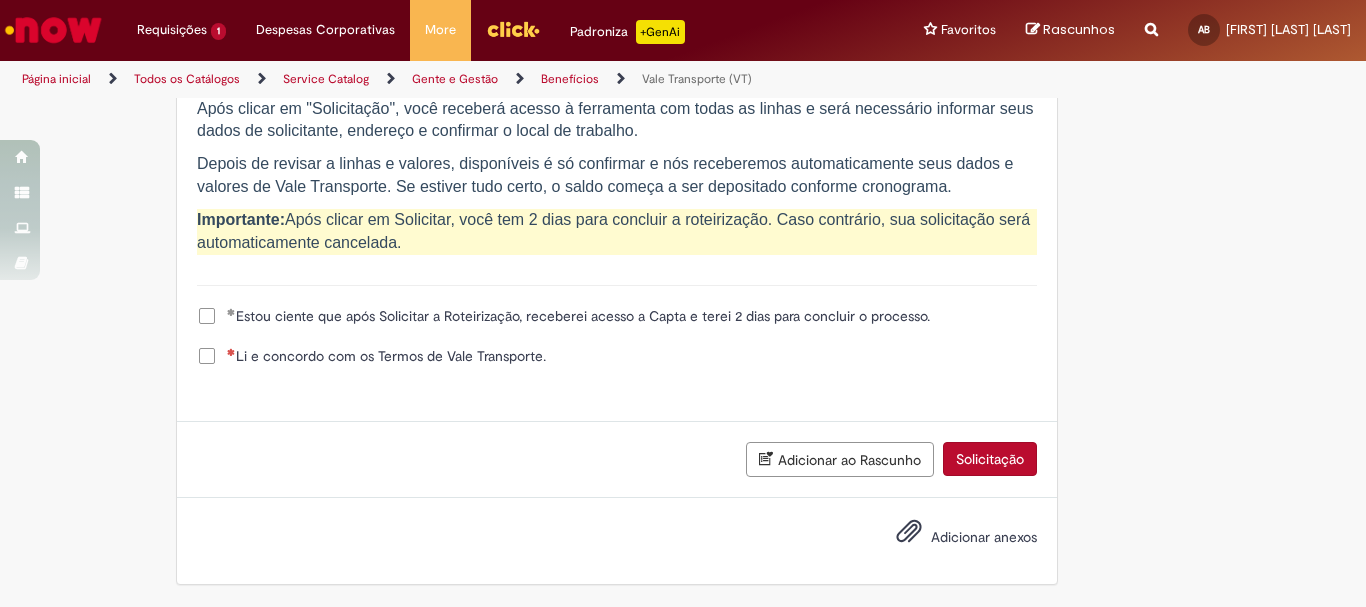 click on "Li e concordo com os Termos de Vale Transporte." at bounding box center (386, 356) 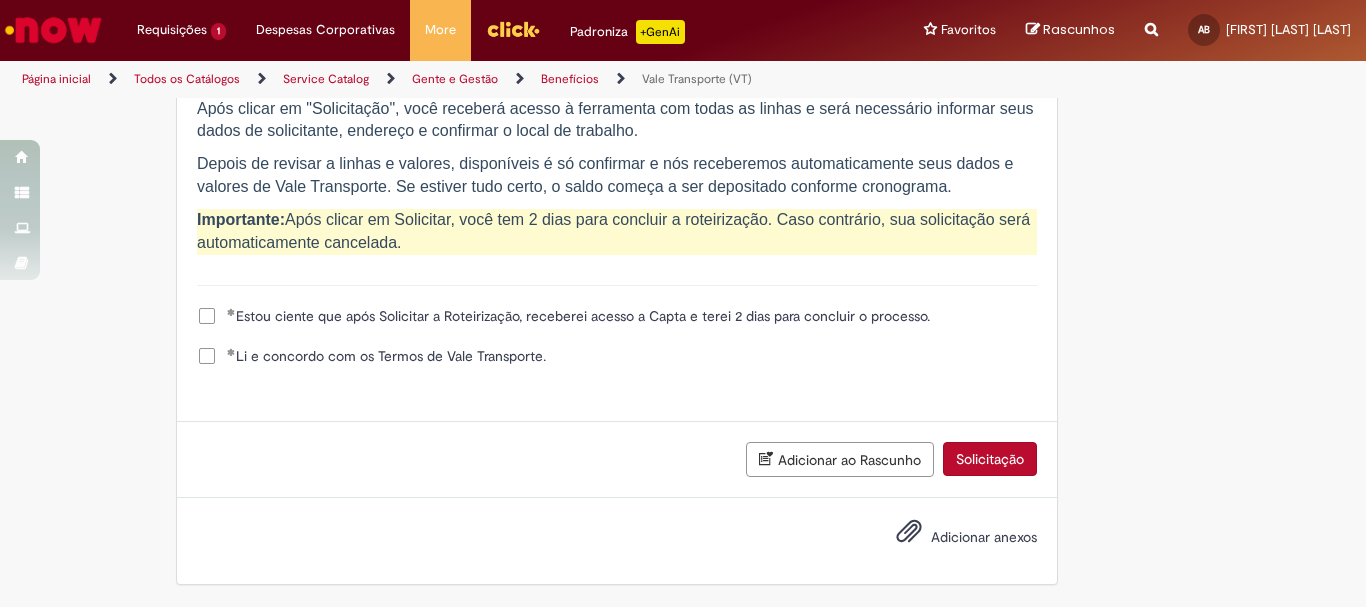 click on "Solicitação" at bounding box center (990, 459) 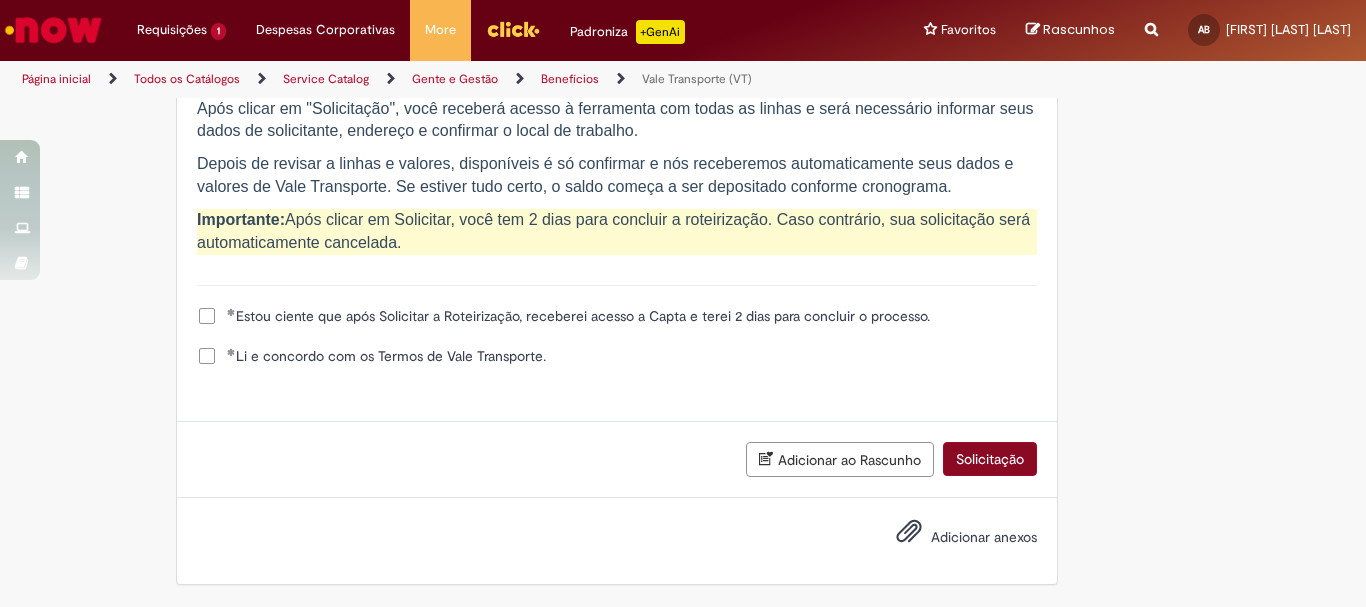 scroll, scrollTop: 651, scrollLeft: 0, axis: vertical 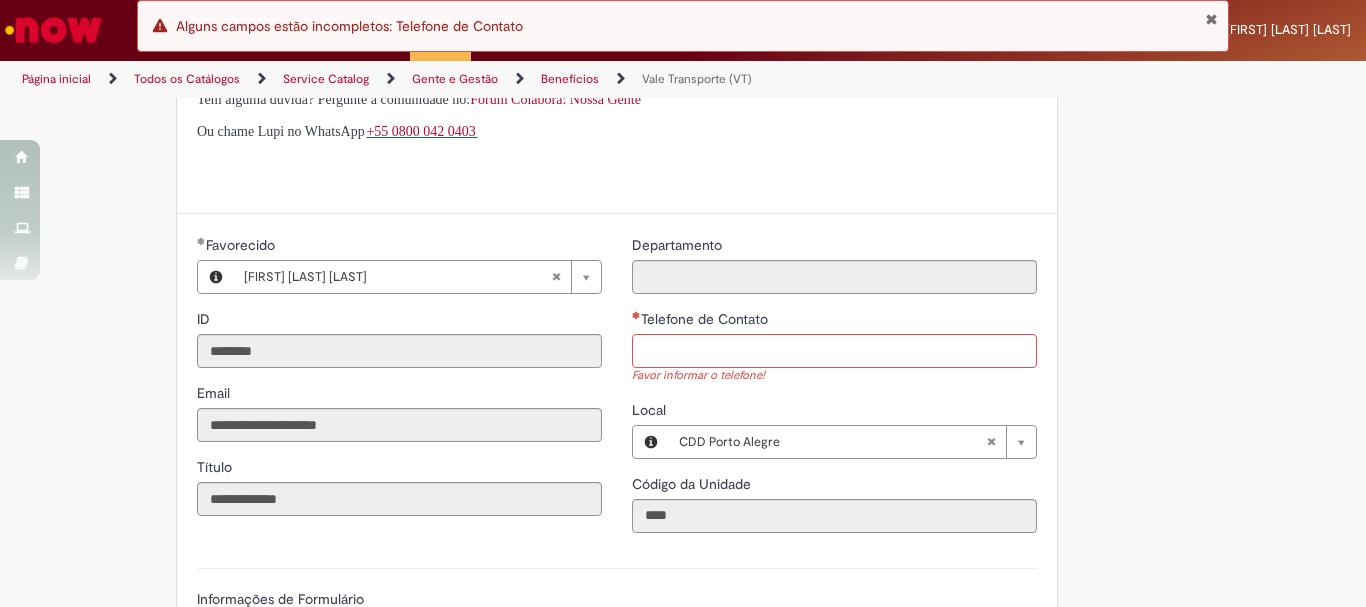 click on "Telefone de Contato" at bounding box center (834, 351) 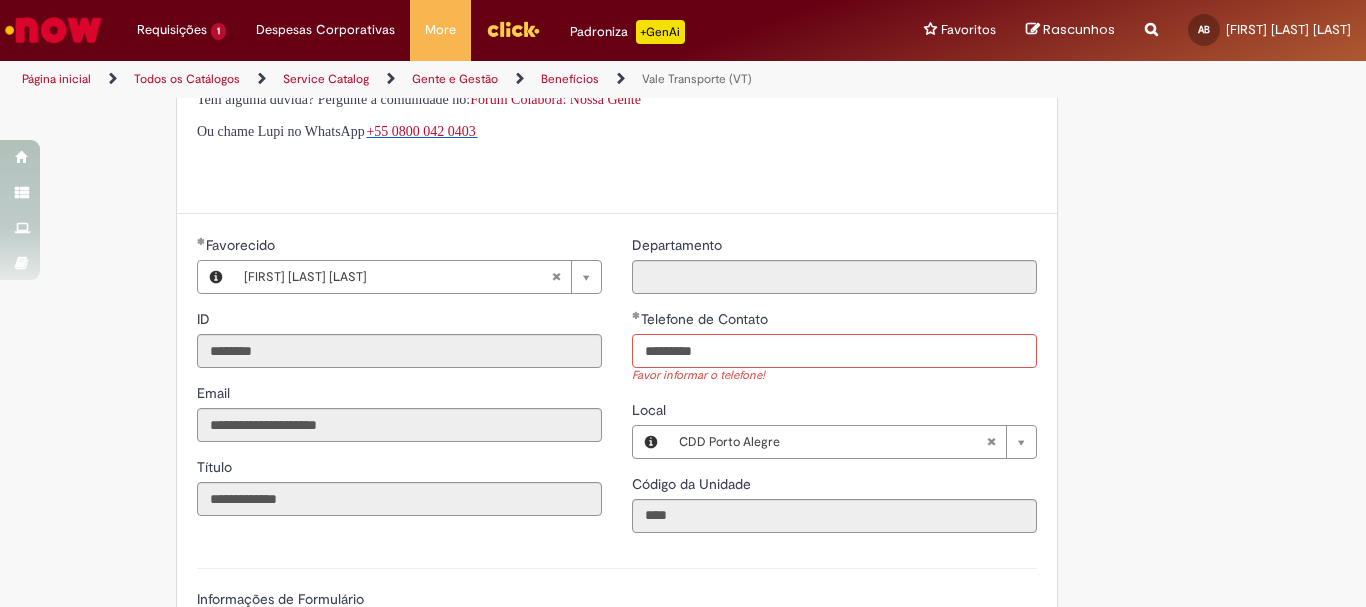 click on "*********" at bounding box center [834, 351] 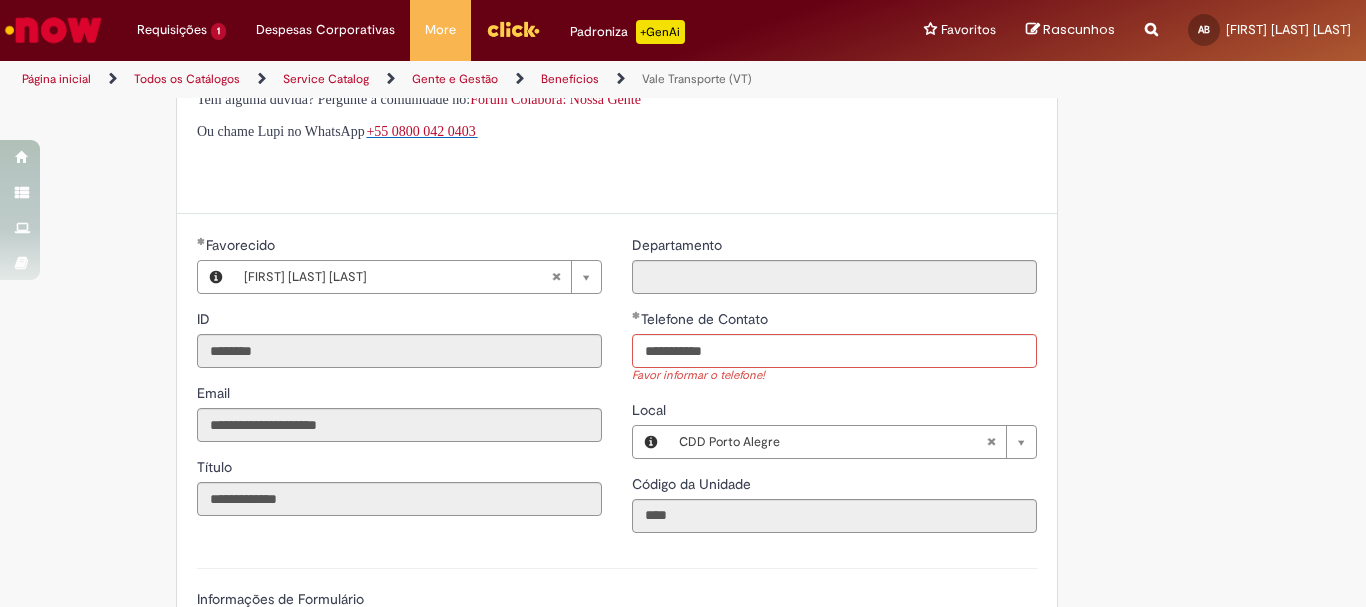 type on "**********" 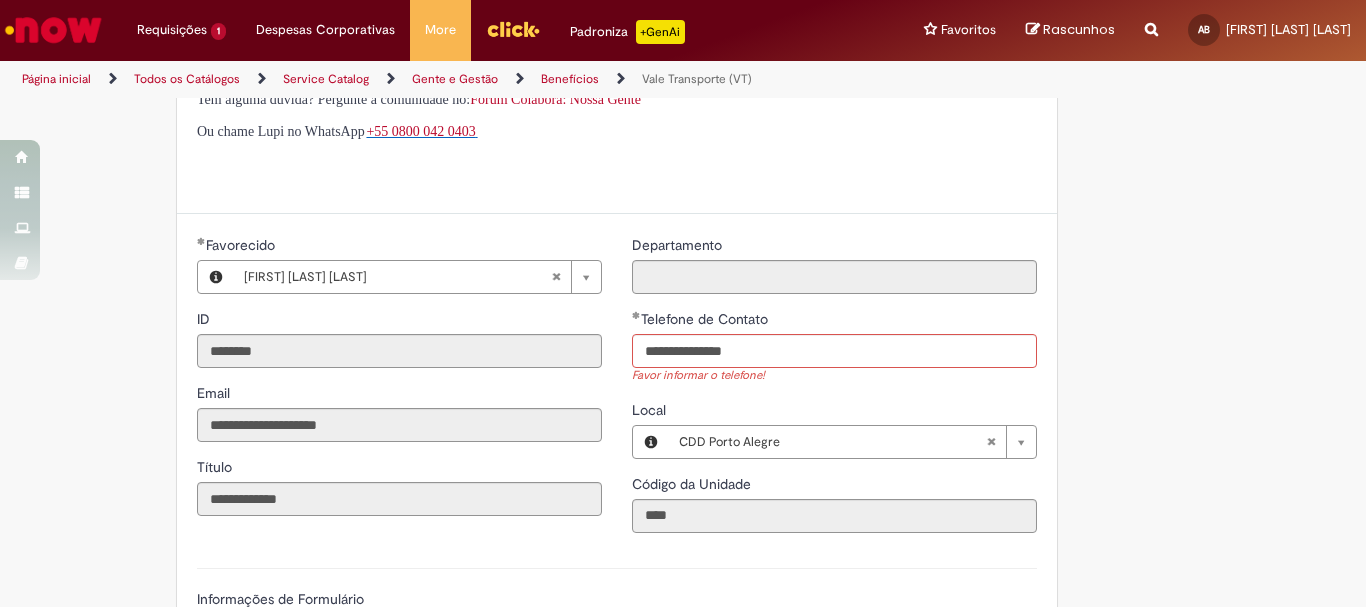 click on "**********" at bounding box center [683, 934] 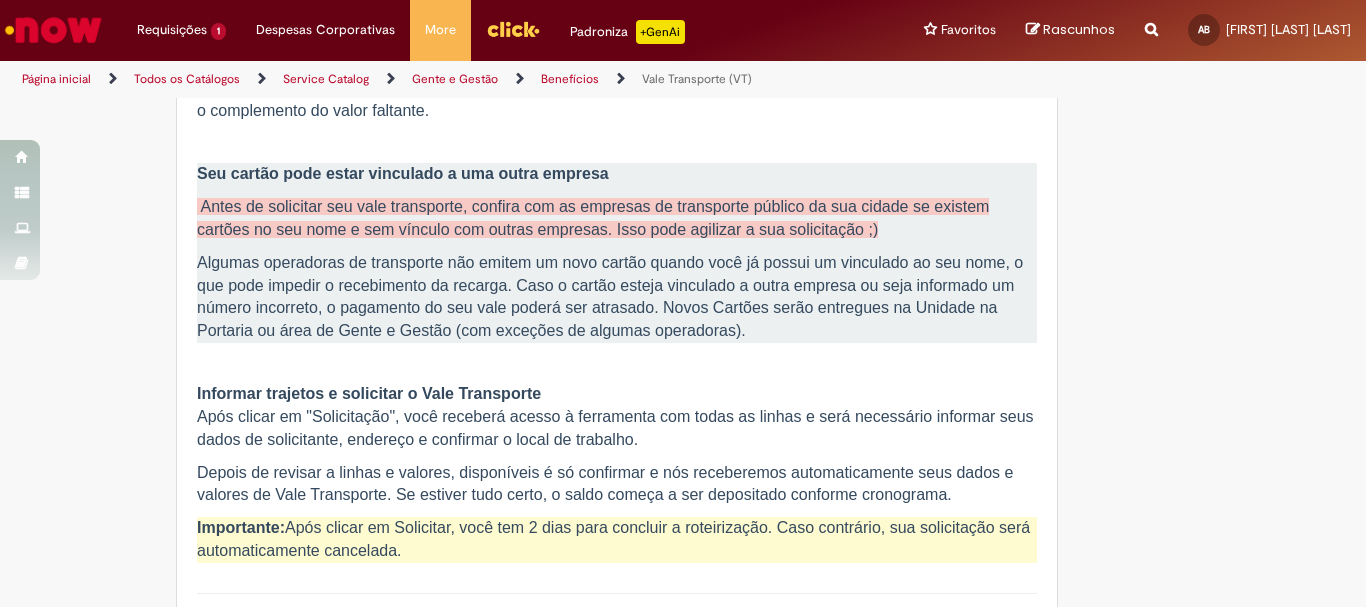 scroll, scrollTop: 2060, scrollLeft: 0, axis: vertical 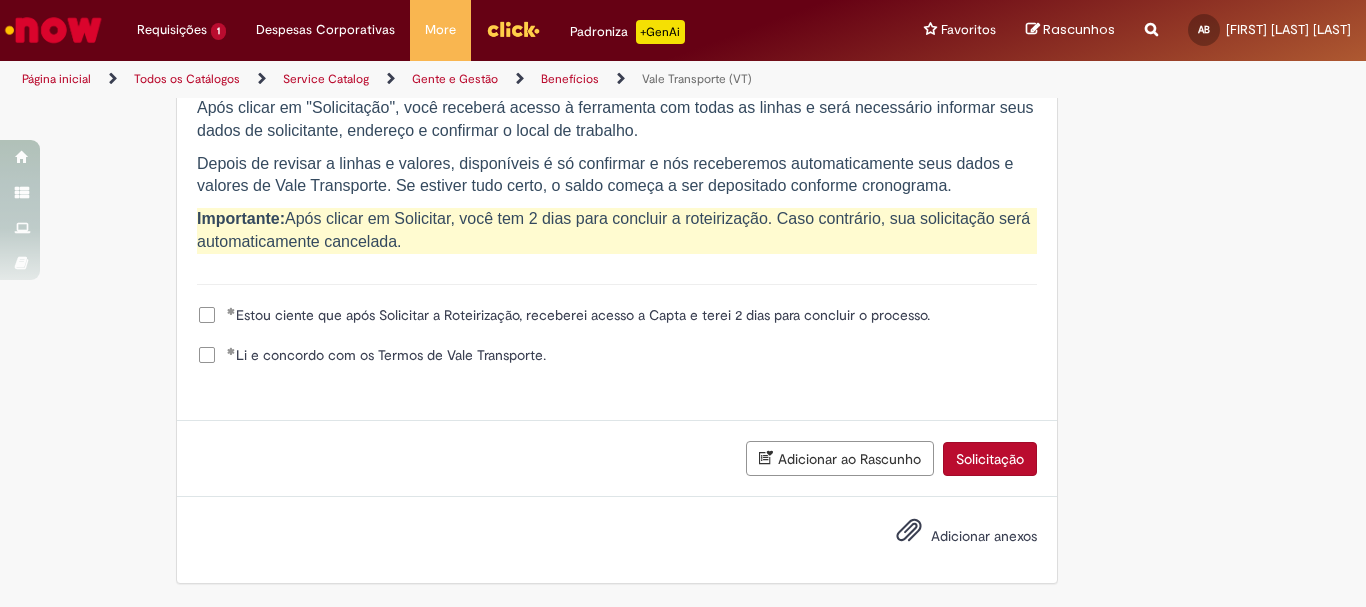 click on "Solicitação" at bounding box center (990, 459) 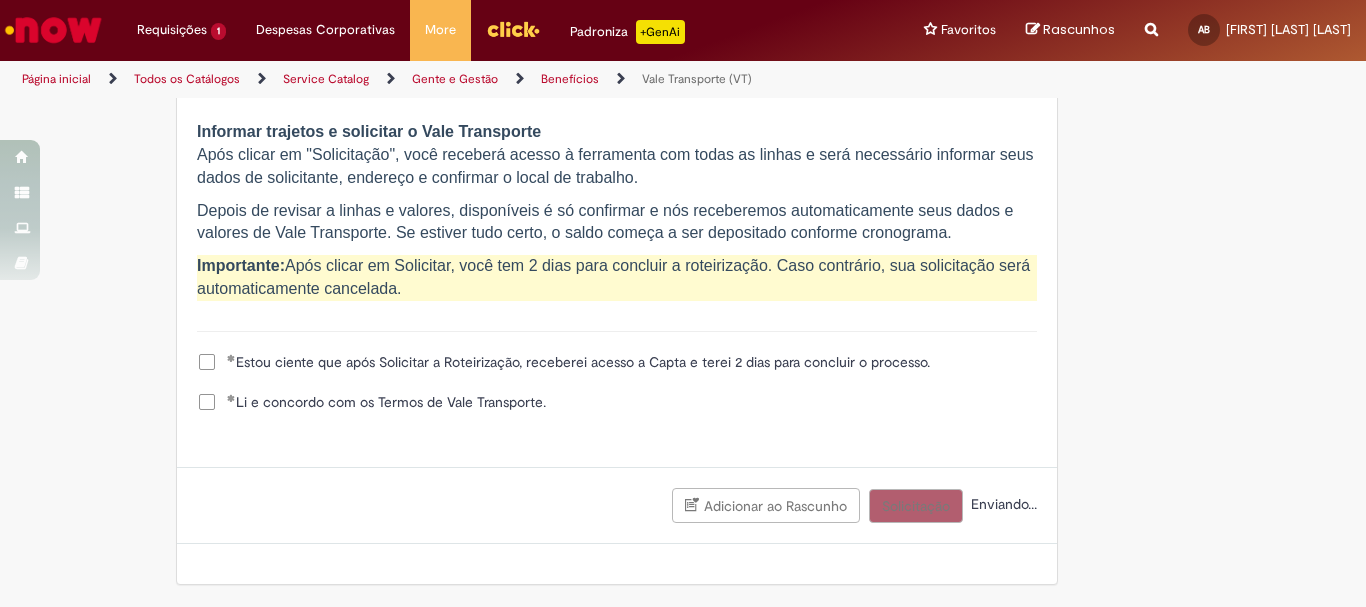 scroll, scrollTop: 2014, scrollLeft: 0, axis: vertical 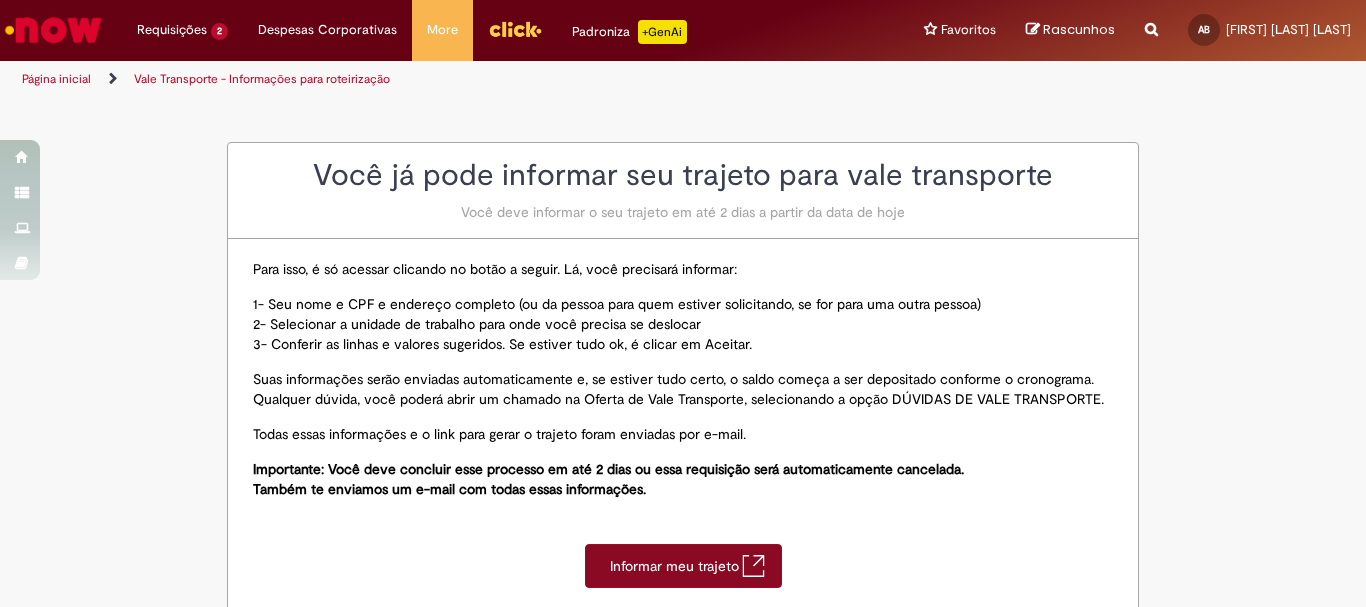 click on "Informar meu trajeto" at bounding box center (676, 566) 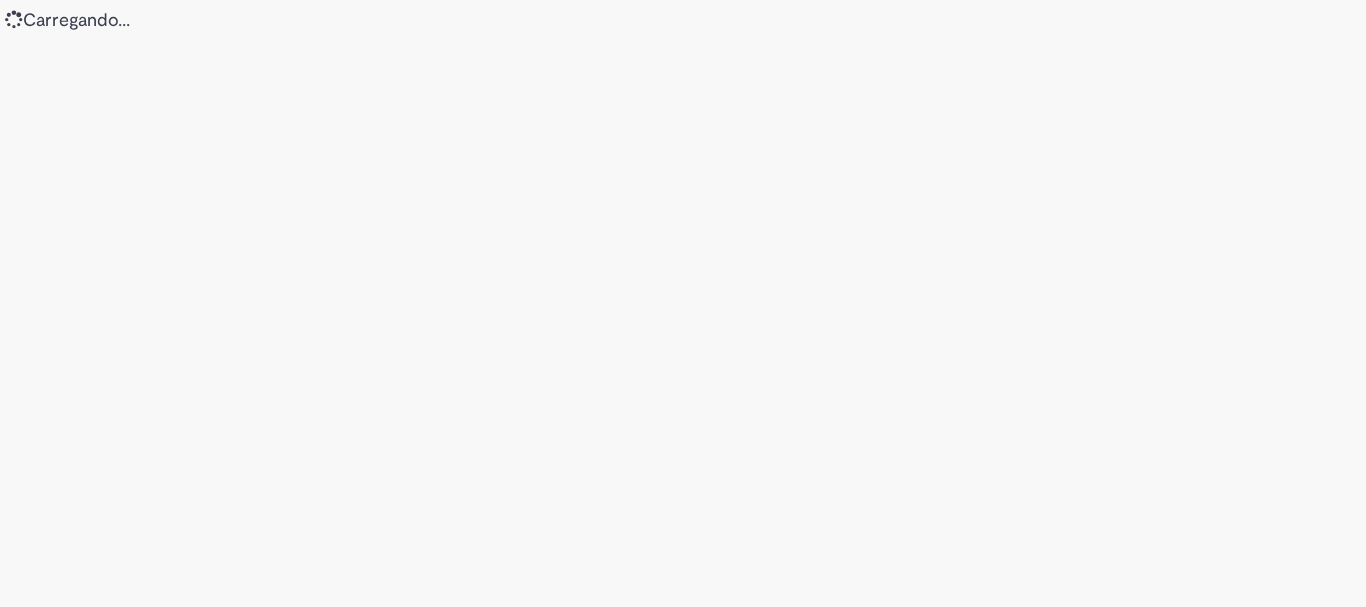 scroll, scrollTop: 0, scrollLeft: 0, axis: both 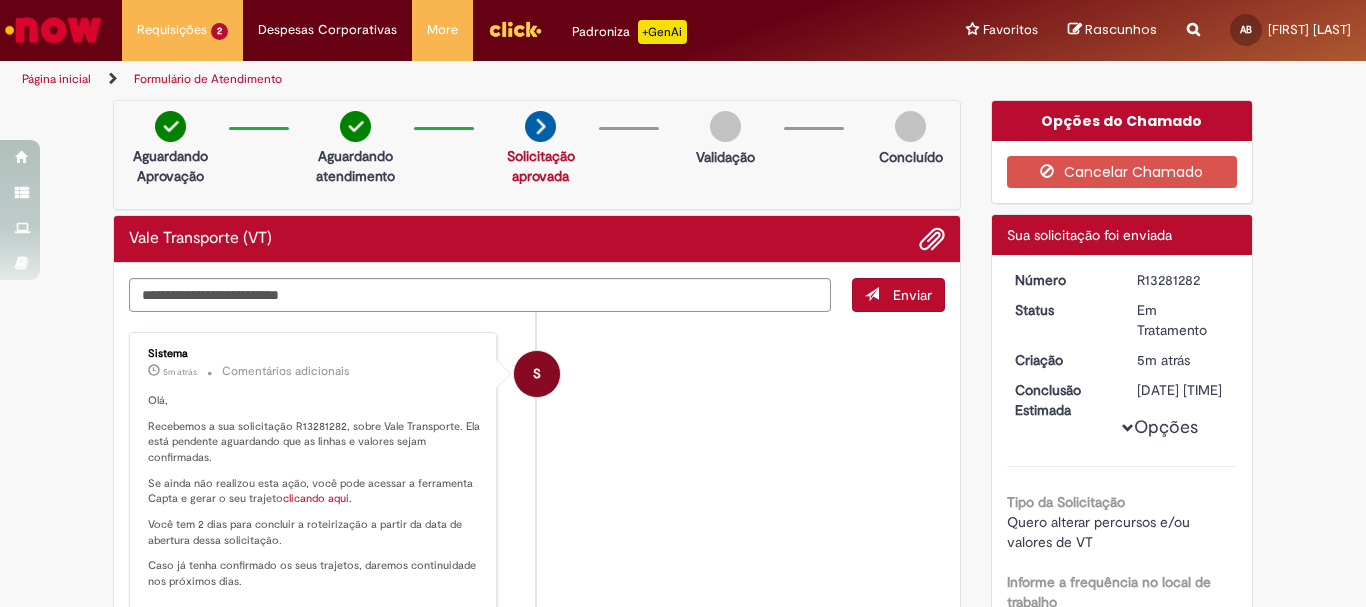 click on "5m atrás 5 minutos atrás     Comentários adicionais" at bounding box center (314, 371) 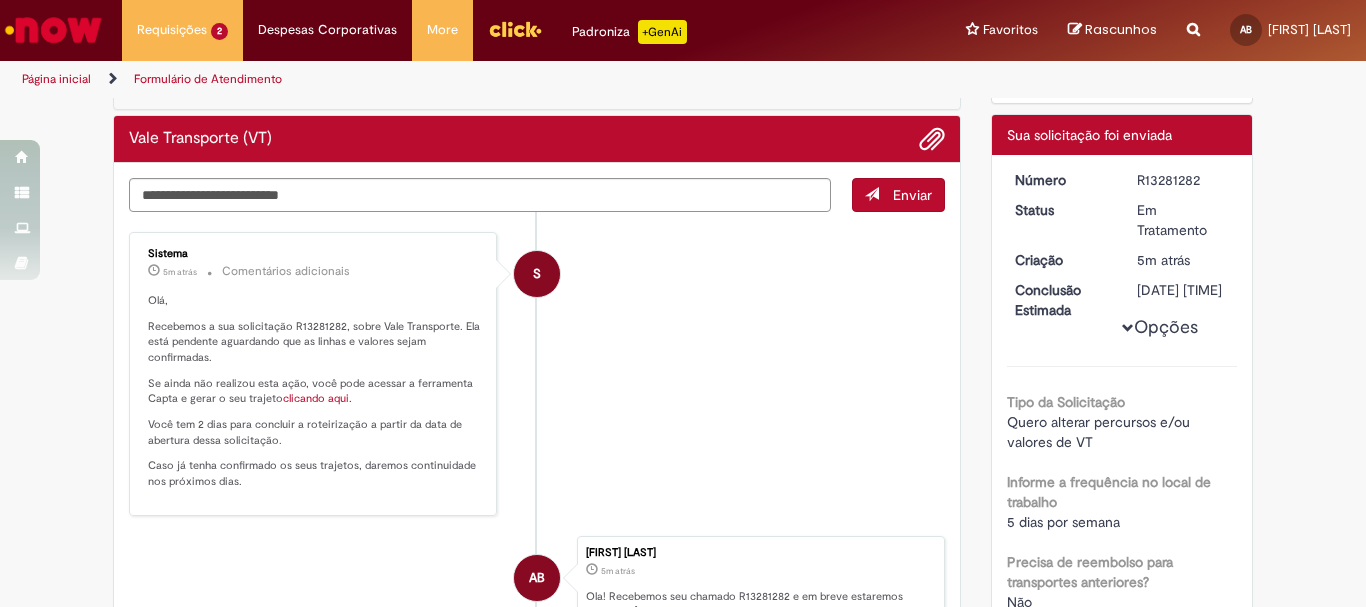 click on "clicando aqui." at bounding box center (317, 398) 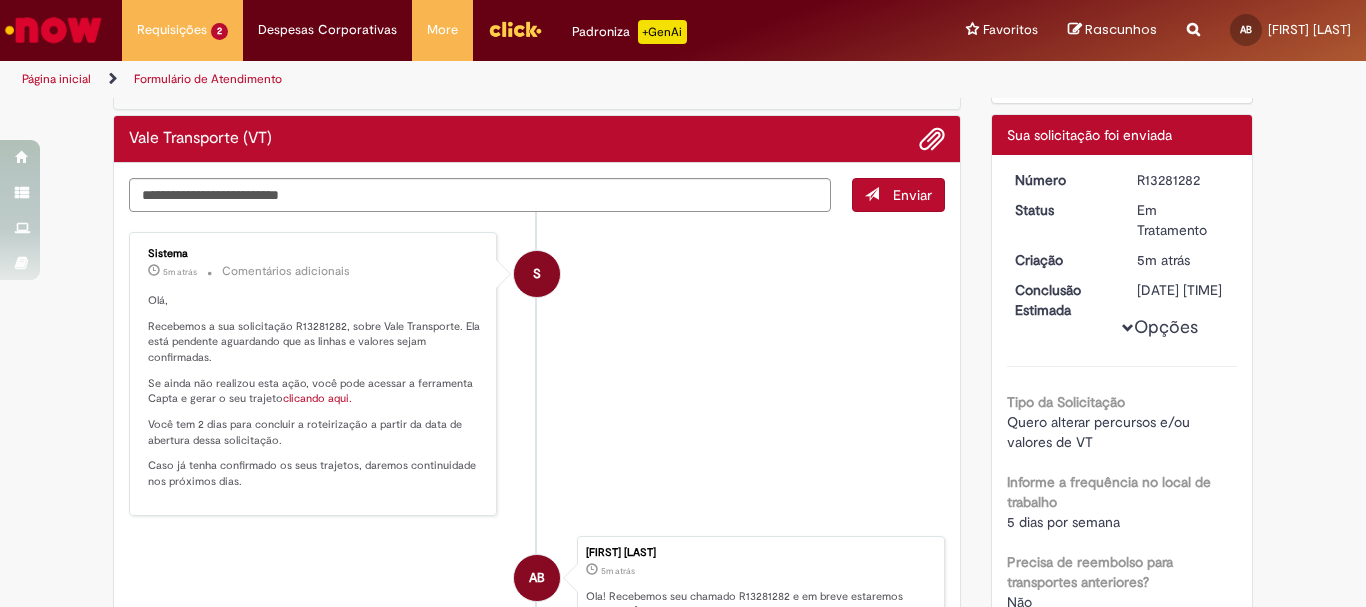 scroll, scrollTop: 0, scrollLeft: 0, axis: both 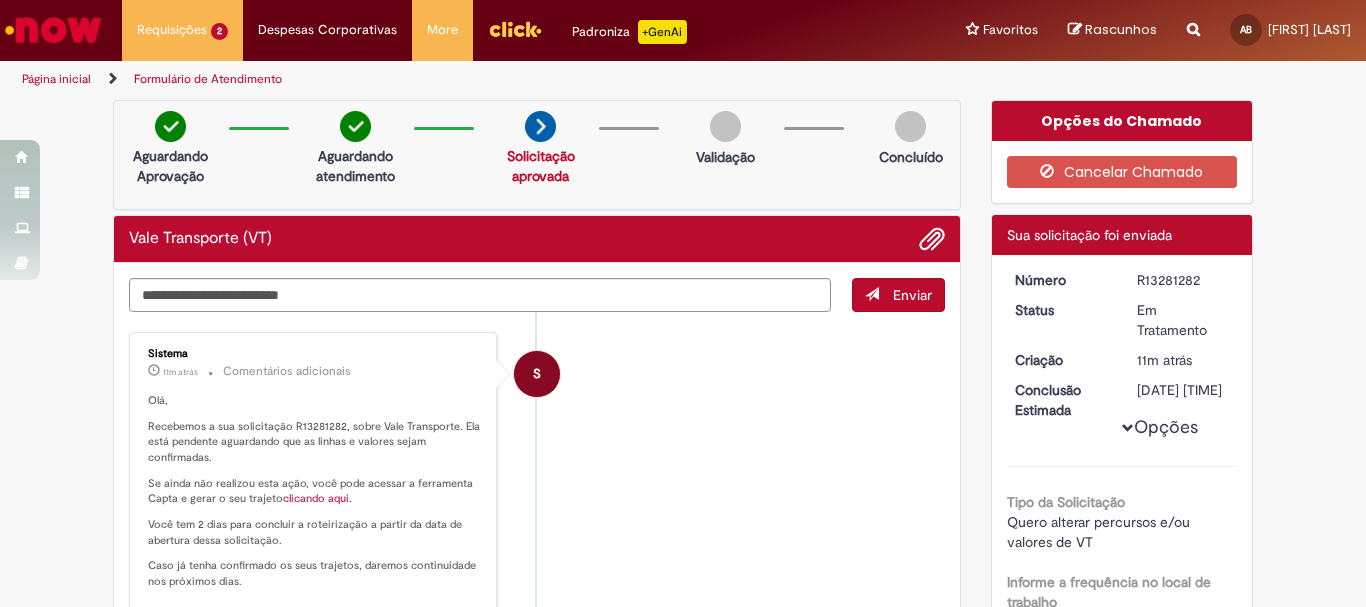 click on "Vale Transporte (VT)" at bounding box center (537, 239) 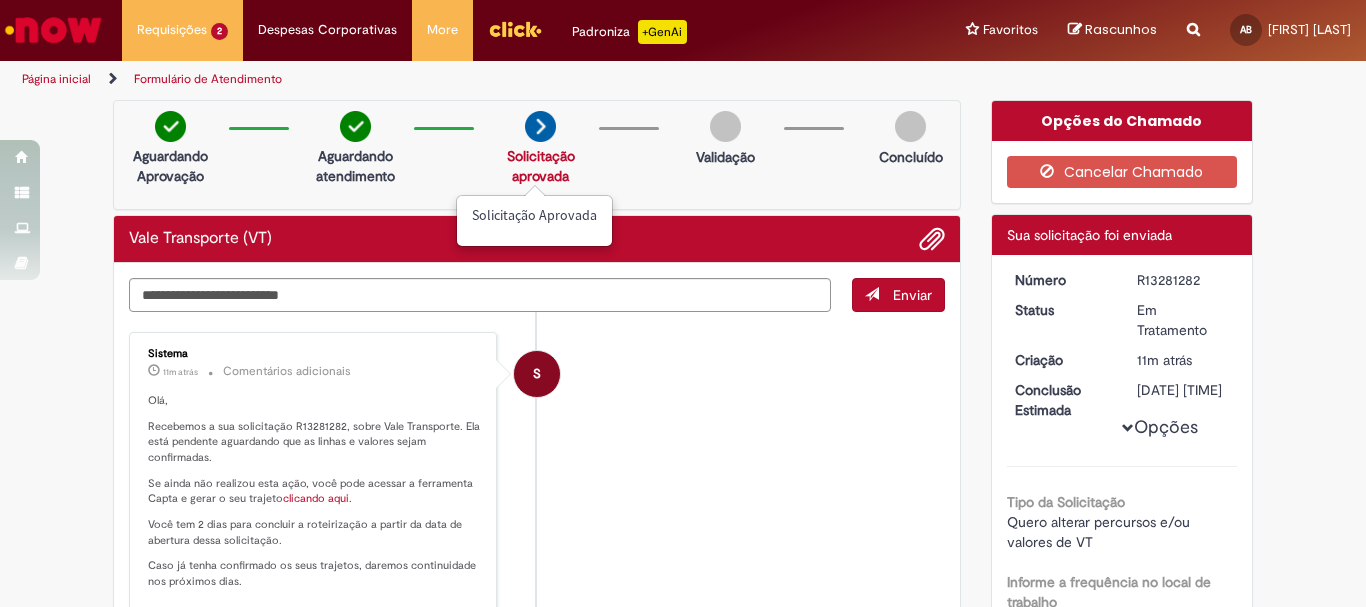 click on "Aguardando Aprovação
Aguardando atendimento
Solicitação aprovada
Solicitação aprovada
Validação
Concluído" at bounding box center [537, 155] 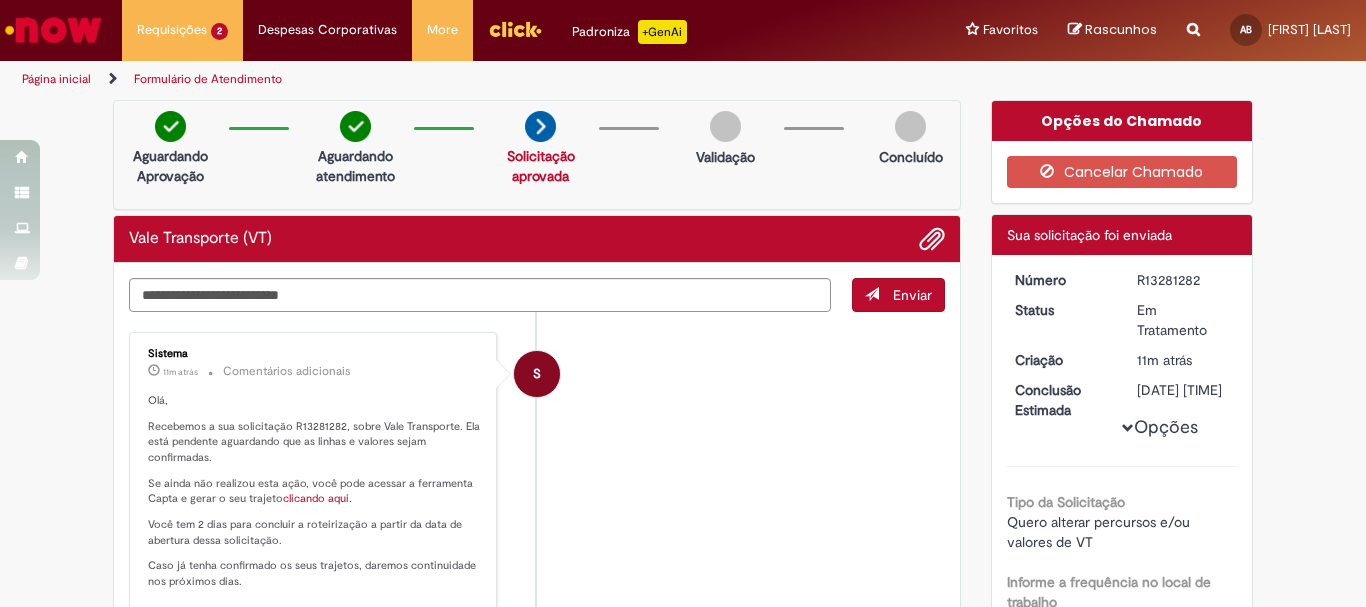click at bounding box center [540, 126] 